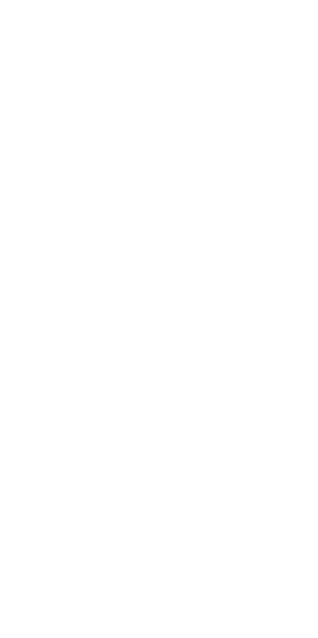 scroll, scrollTop: 0, scrollLeft: 0, axis: both 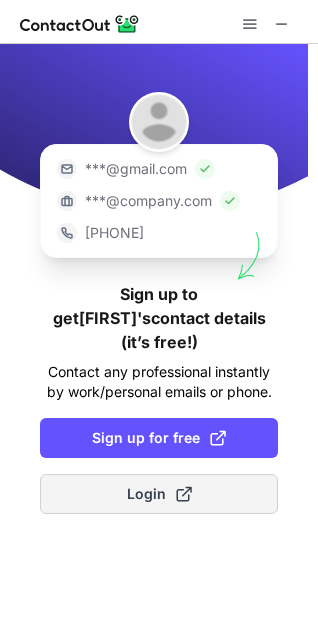 click at bounding box center [184, 494] 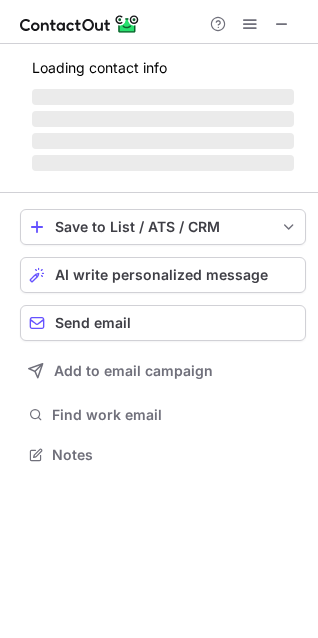scroll, scrollTop: 10, scrollLeft: 10, axis: both 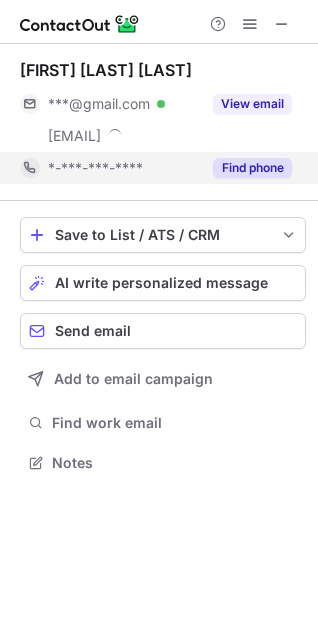 click on "Find phone" at bounding box center [252, 168] 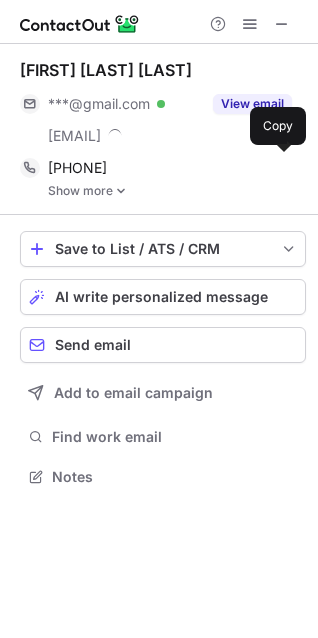 scroll, scrollTop: 10, scrollLeft: 10, axis: both 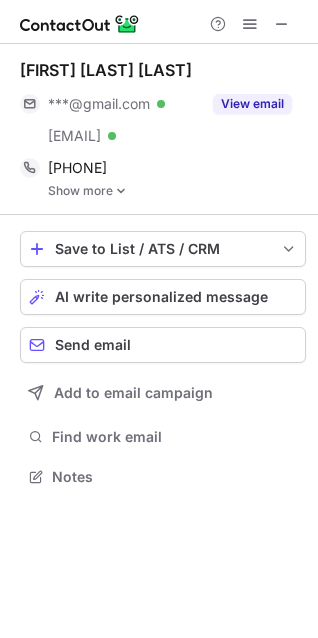 click at bounding box center (121, 191) 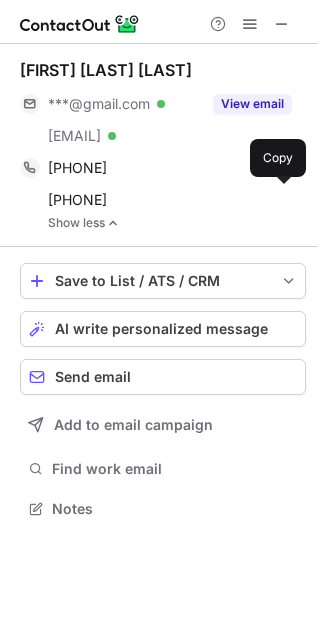 scroll, scrollTop: 10, scrollLeft: 10, axis: both 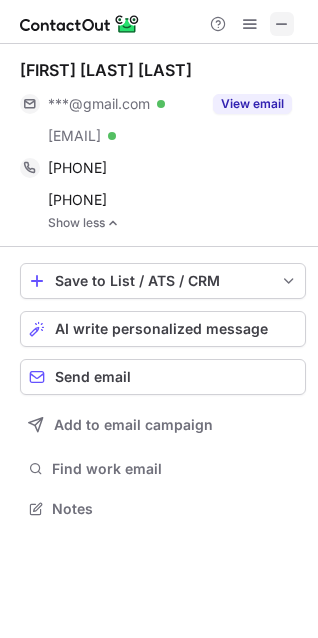 click at bounding box center [282, 24] 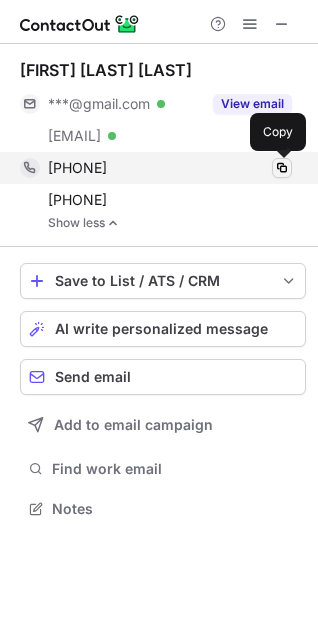 click at bounding box center [282, 168] 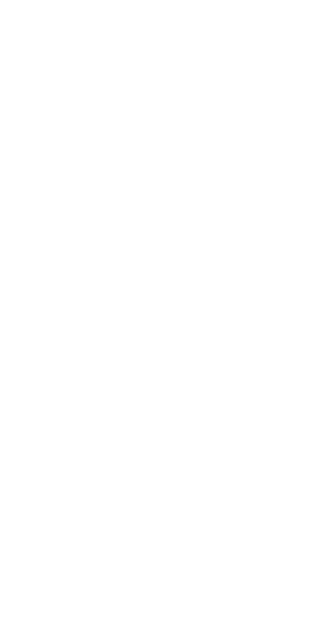 scroll, scrollTop: 0, scrollLeft: 0, axis: both 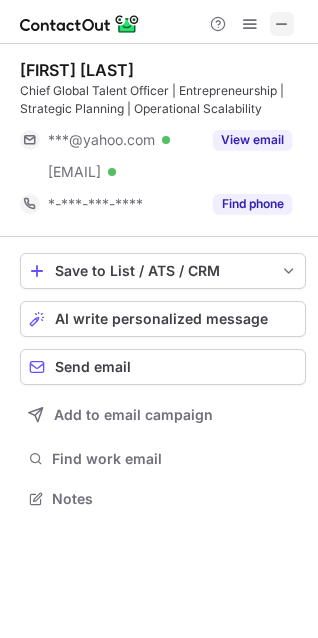 click at bounding box center (282, 24) 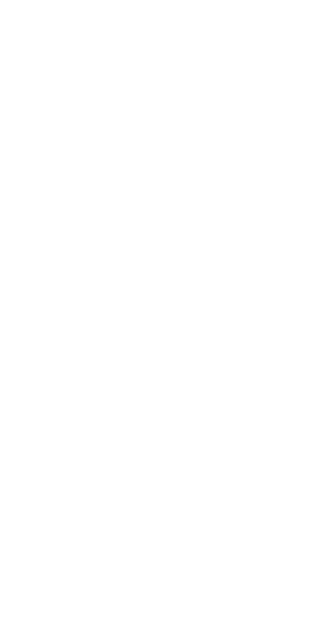 scroll, scrollTop: 0, scrollLeft: 0, axis: both 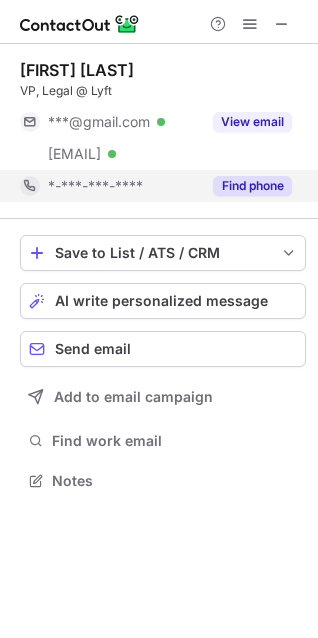 click on "Find phone" at bounding box center (252, 186) 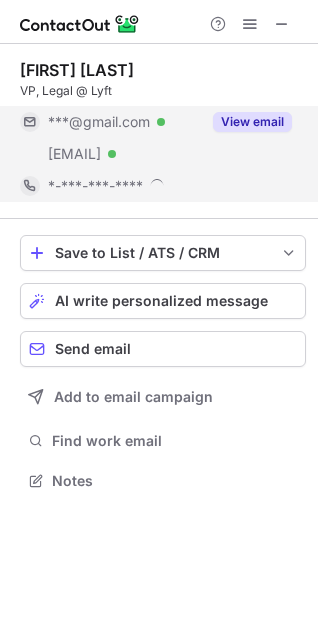 scroll, scrollTop: 10, scrollLeft: 10, axis: both 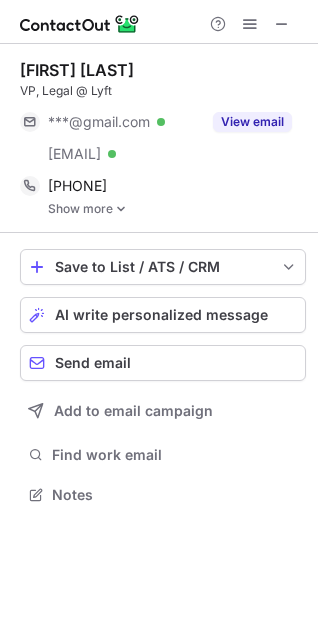 click on "Show more" at bounding box center (177, 209) 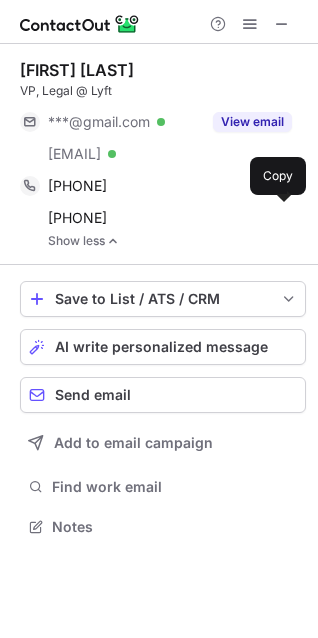 scroll, scrollTop: 10, scrollLeft: 10, axis: both 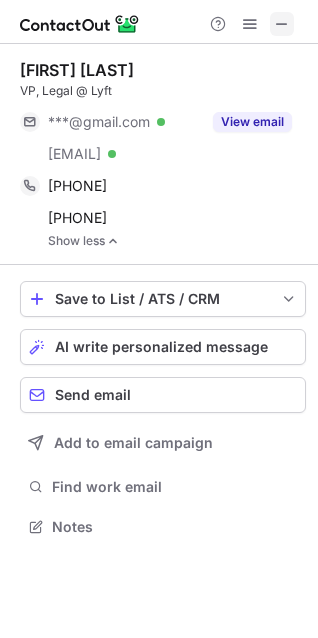 click at bounding box center (282, 24) 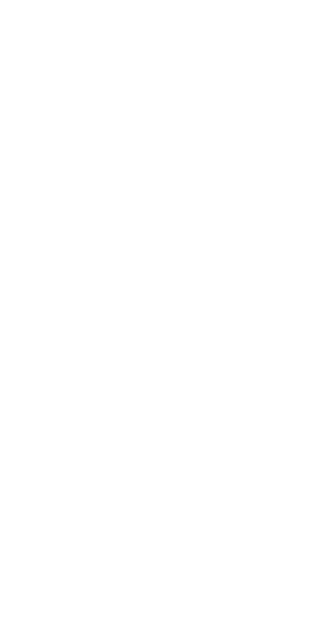 scroll, scrollTop: 0, scrollLeft: 0, axis: both 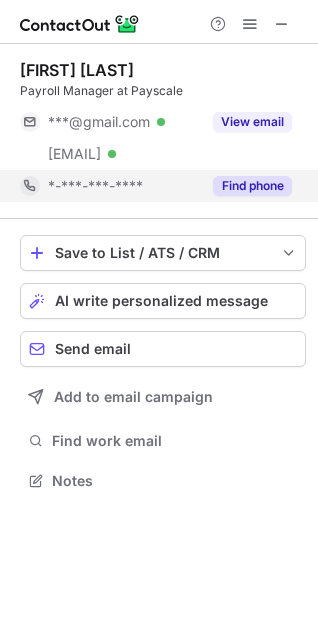click on "Find phone" at bounding box center [252, 186] 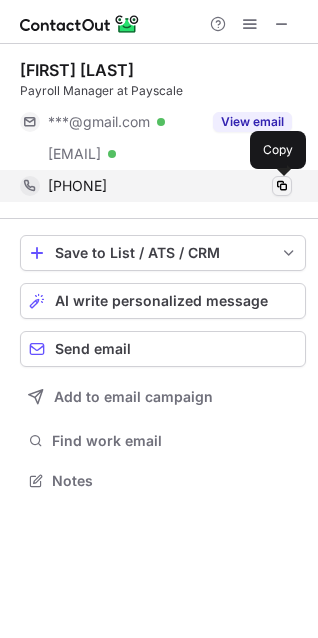 click at bounding box center (282, 186) 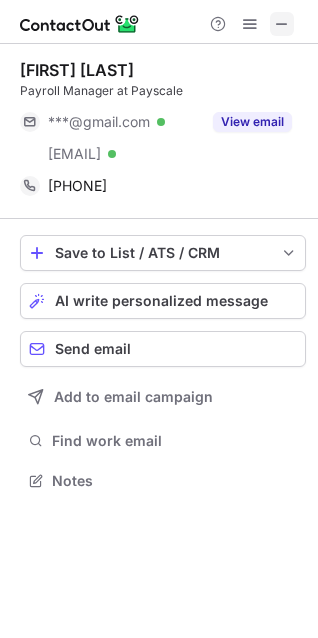 click at bounding box center [282, 24] 